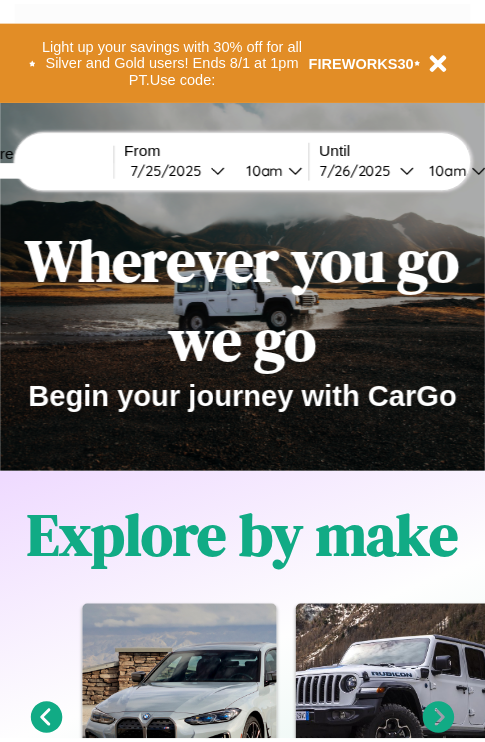 scroll, scrollTop: 0, scrollLeft: 0, axis: both 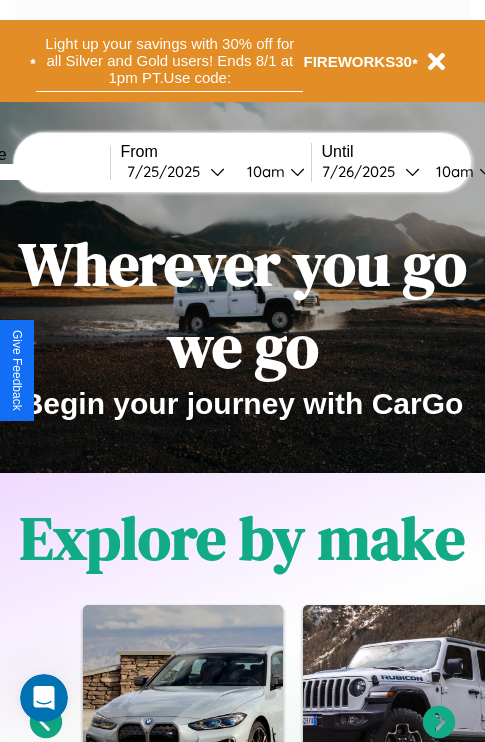 click on "Light up your savings with 30% off for all Silver and Gold users! Ends 8/1 at 1pm PT.  Use code:" at bounding box center (169, 61) 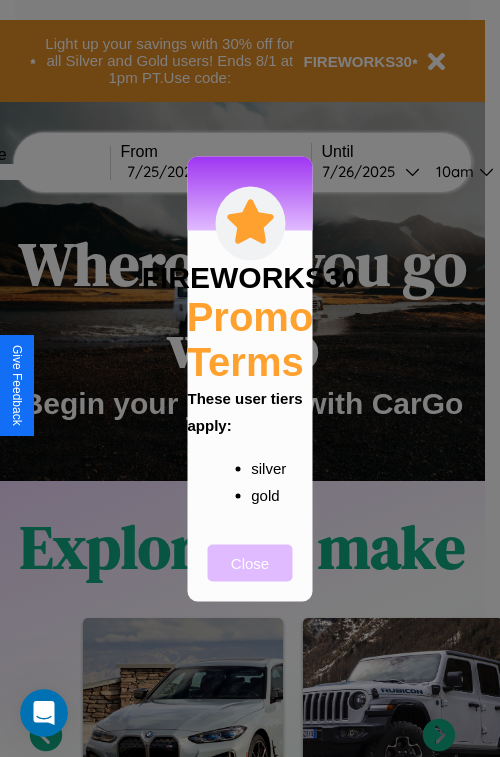 click on "Close" at bounding box center [250, 562] 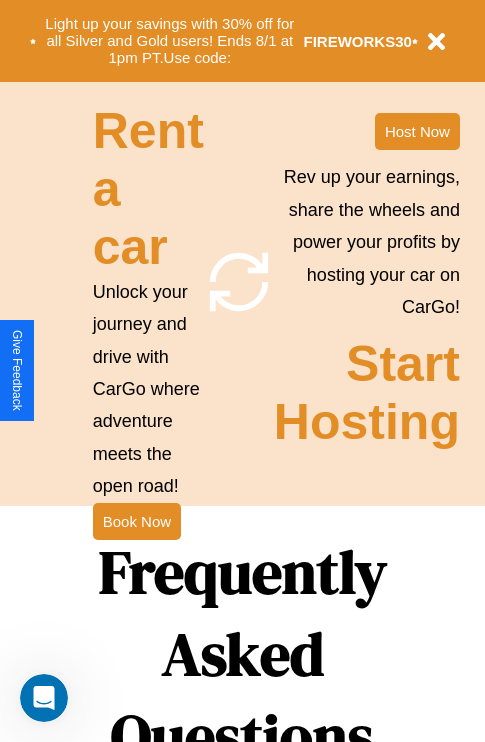 scroll, scrollTop: 1947, scrollLeft: 0, axis: vertical 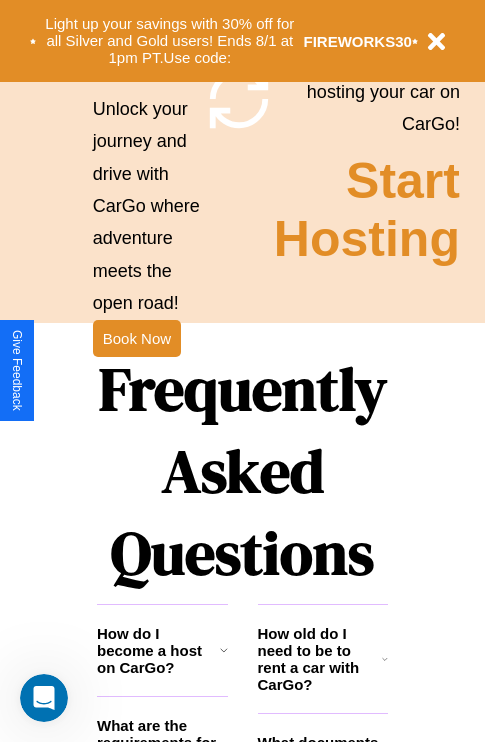 click on "Frequently Asked Questions" at bounding box center (242, 471) 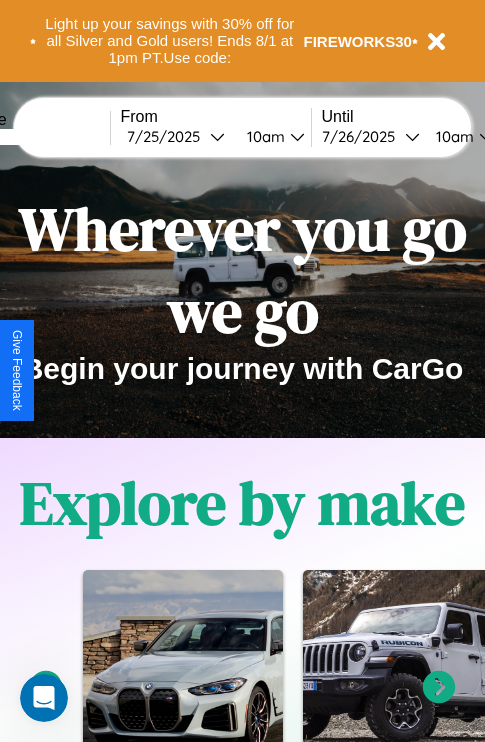 scroll, scrollTop: 0, scrollLeft: 0, axis: both 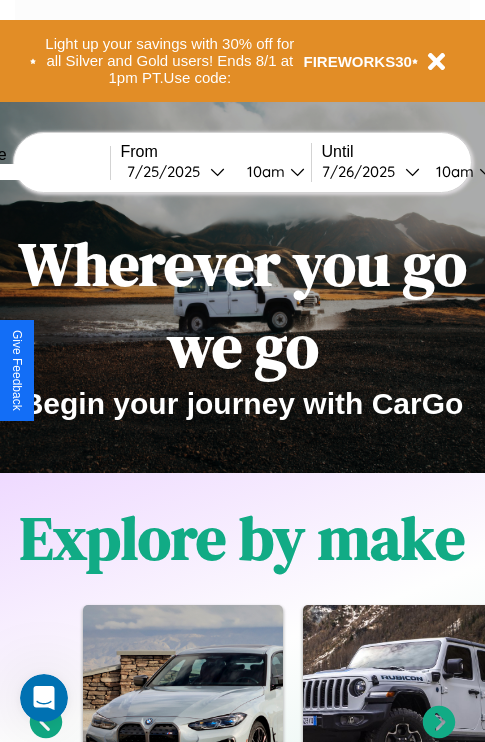 click at bounding box center [35, 172] 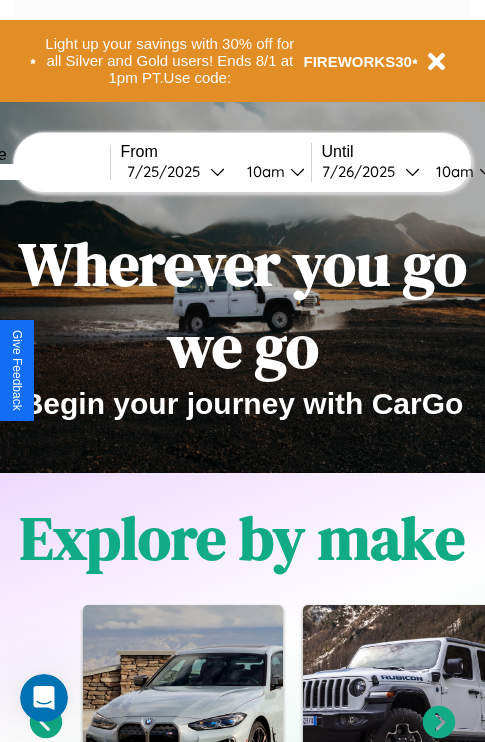 type on "******" 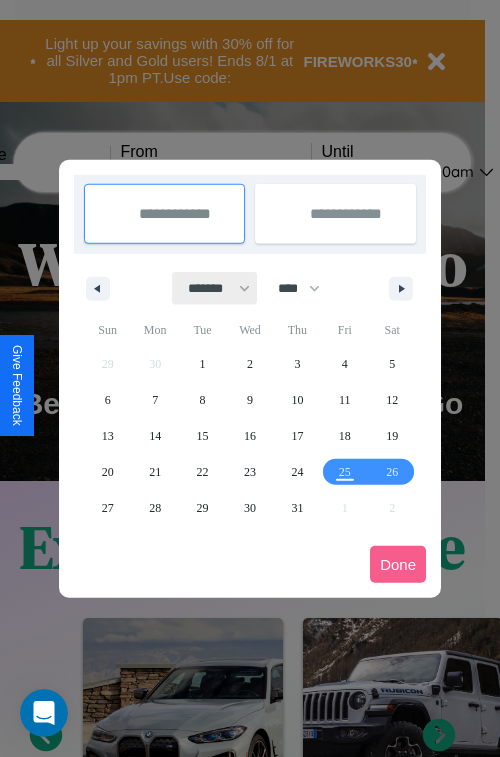 click on "******* ******** ***** ***** *** **** **** ****** ********* ******* ******** ********" at bounding box center (215, 288) 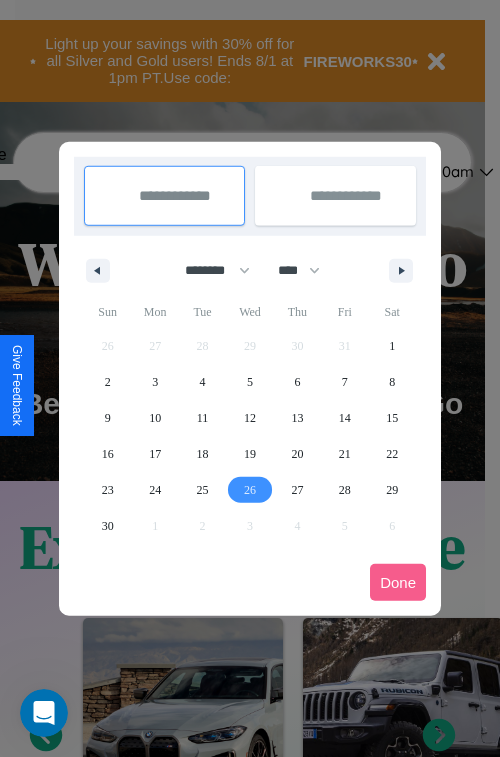 click on "26" at bounding box center [250, 490] 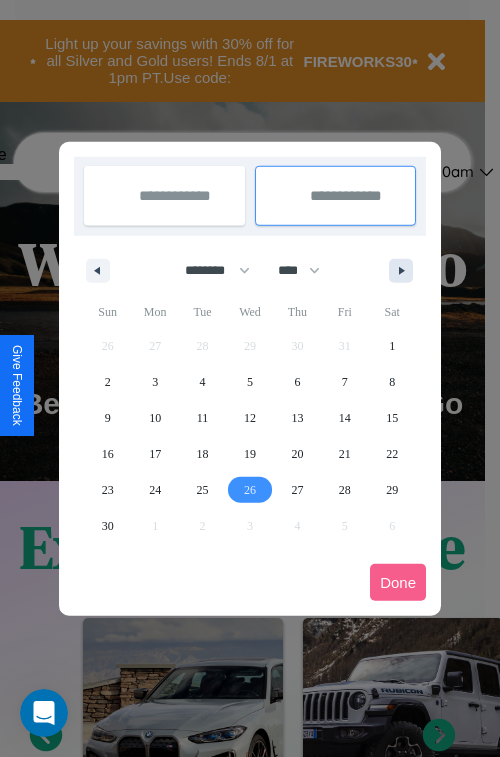 click at bounding box center [405, 271] 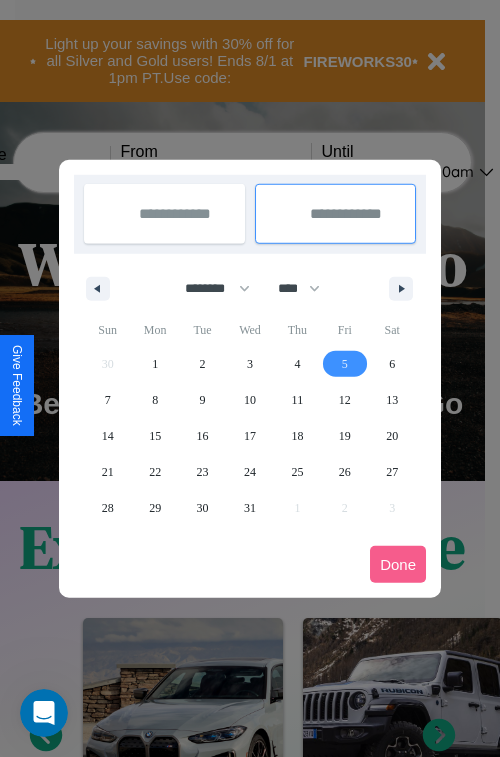 click on "5" at bounding box center (345, 364) 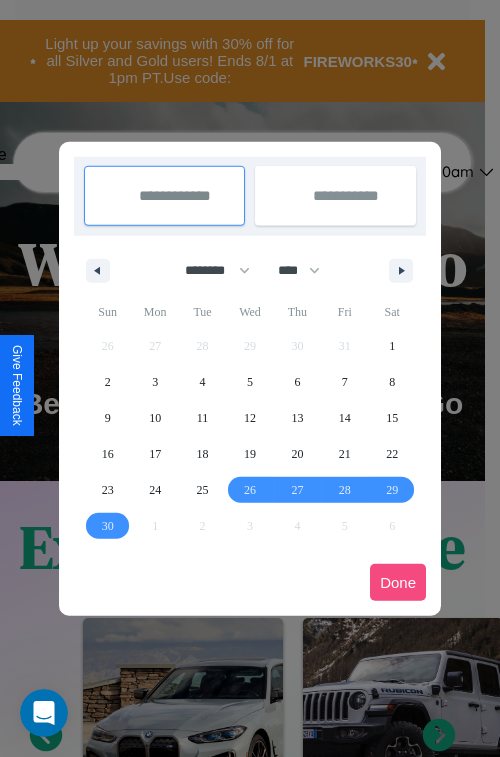 click on "Done" at bounding box center (398, 582) 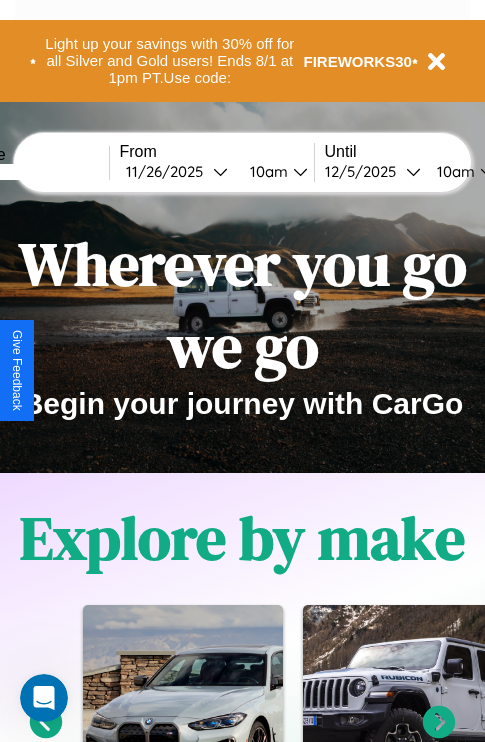 scroll, scrollTop: 0, scrollLeft: 77, axis: horizontal 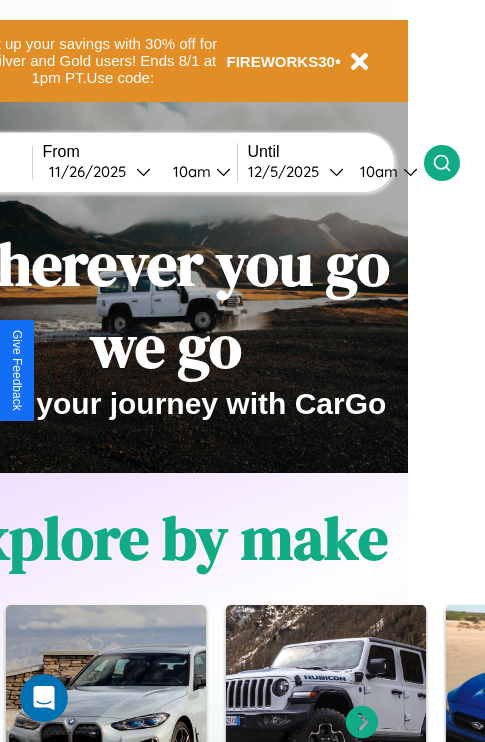 click 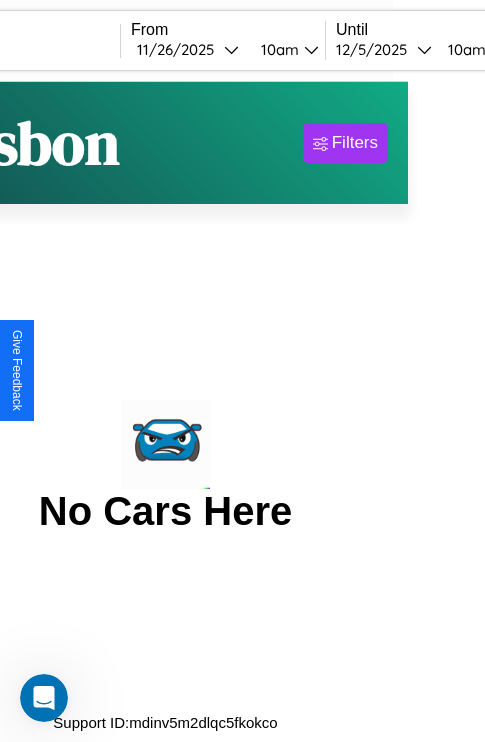 scroll, scrollTop: 0, scrollLeft: 0, axis: both 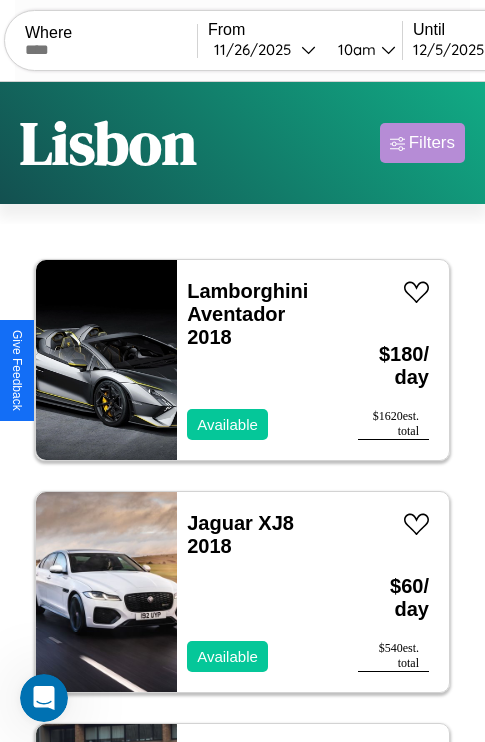 click on "Filters" at bounding box center (432, 143) 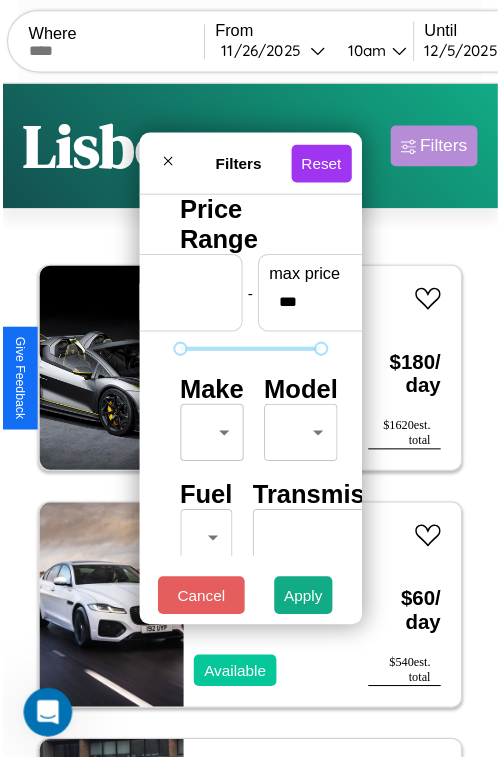 scroll, scrollTop: 59, scrollLeft: 0, axis: vertical 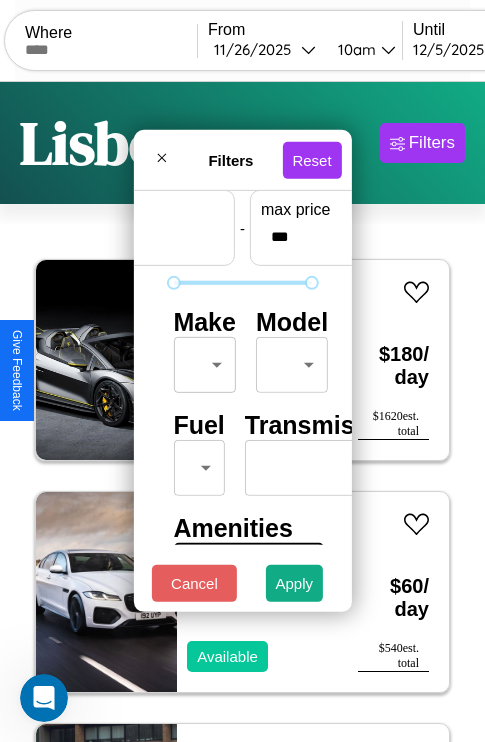 click on "CarGo Where From [DATE] [TIME] Until [DATE] [TIME] Become a Host Login Sign Up [CITY] Filters 10  cars in this area These cars can be picked up in this city. Lamborghini   Aventador   2018 Available $ 180  / day $ 1620  est. total Jaguar   XJ8   2018 Available $ 60  / day $ 540  est. total Honda   Civic Si   2020 Available $ 100  / day $ 900  est. total Land Rover   New Range Rover   2023 Available $ 60  / day $ 540  est. total Chevrolet   Military Truck   2018 Available $ 70  / day $ 630  est. total Audi   Q5 e   2016 Available $ 130  / day $ 1170  est. total Infiniti   G35   2019 Available $ 160  / day $ 1440  est. total Volvo   WHEB   2014 Available $ 140  / day $ 1260  est. total Buick   Riviera   2019 Available $ 80  / day $ 720  est. total Lamborghini   Revuelto   2020 Unavailable $ 70  / day $ 630  est. total Filters Reset Price Range min price *  -  max price *** Make ​ ​ Model ​ ​ Fuel ​ ​ Transmission ​ ​ Amenities Sunroof Moonroof Touch Display Winter Package Sport Turbo" at bounding box center (242, 412) 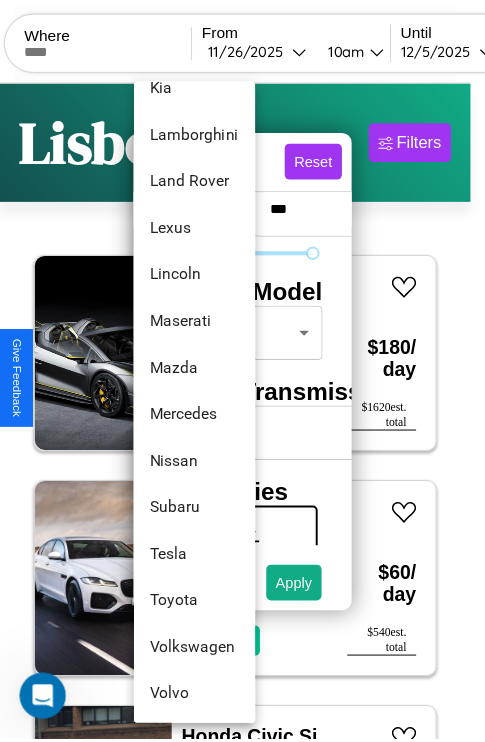 scroll, scrollTop: 1083, scrollLeft: 0, axis: vertical 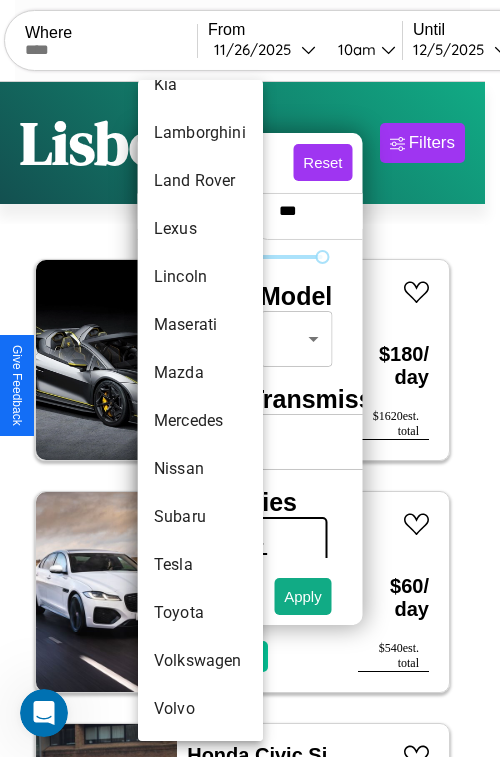 click on "Mercedes" at bounding box center (200, 421) 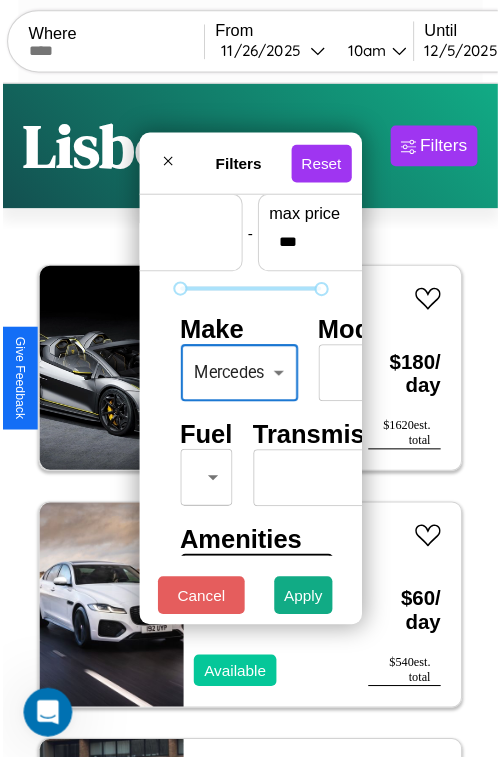scroll, scrollTop: 59, scrollLeft: 40, axis: both 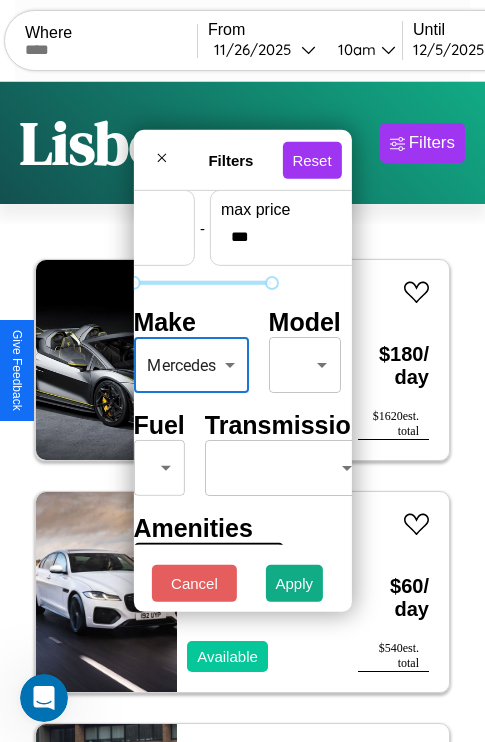 click on "CarGo Where From [DATE] [TIME] Until [DATE] [TIME] Become a Host Login Sign Up [CITY] Filters 10  cars in this area These cars can be picked up in this city. Lamborghini   Aventador   2018 Available $ 180  / day $ 1620  est. total Jaguar   XJ8   2018 Available $ 60  / day $ 540  est. total Honda   Civic Si   2020 Available $ 100  / day $ 900  est. total Land Rover   New Range Rover   2023 Available $ 60  / day $ 540  est. total Chevrolet   Military Truck   2018 Available $ 70  / day $ 630  est. total Audi   Q5 e   2016 Available $ 130  / day $ 1170  est. total Infiniti   G35   2019 Available $ 160  / day $ 1440  est. total Volvo   WHEB   2014 Available $ 140  / day $ 1260  est. total Buick   Riviera   2019 Available $ 80  / day $ 720  est. total Lamborghini   Revuelto   2020 Unavailable $ 70  / day $ 630  est. total Filters Reset Price Range min price *  -  max price *** Make Mercedes ******** ​ Model ​ ​ Fuel ​ ​ Transmission ​ ​ Amenities Sunroof Moonroof Touch Display Sport Turbo" at bounding box center [242, 412] 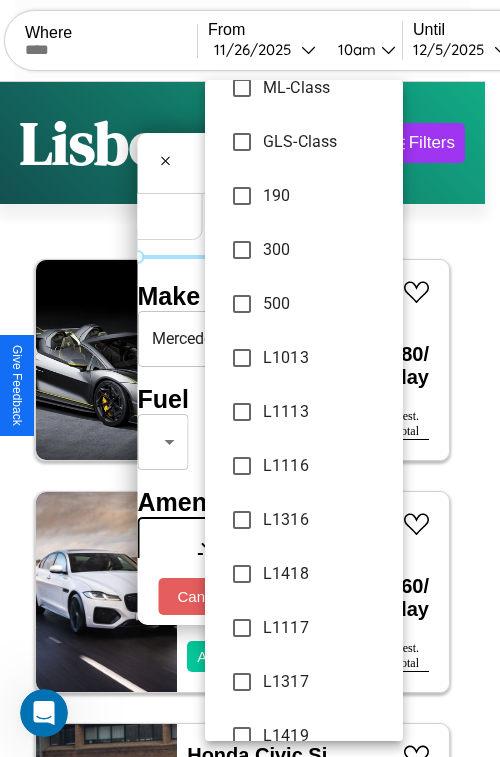 scroll, scrollTop: 1373, scrollLeft: 0, axis: vertical 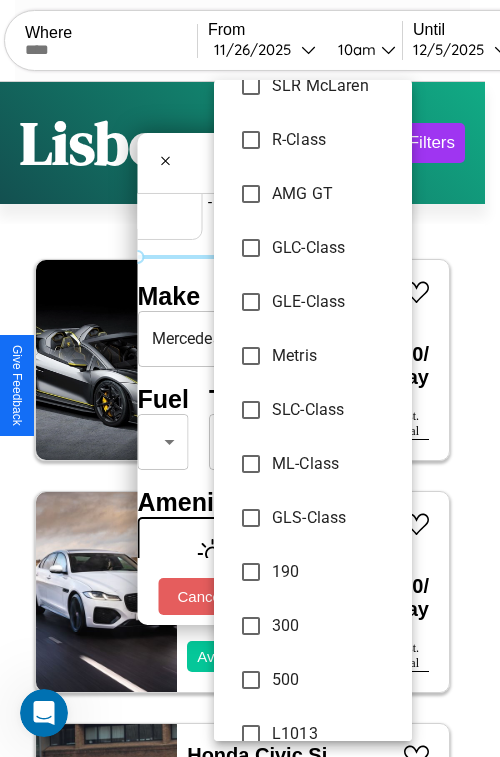 type on "**********" 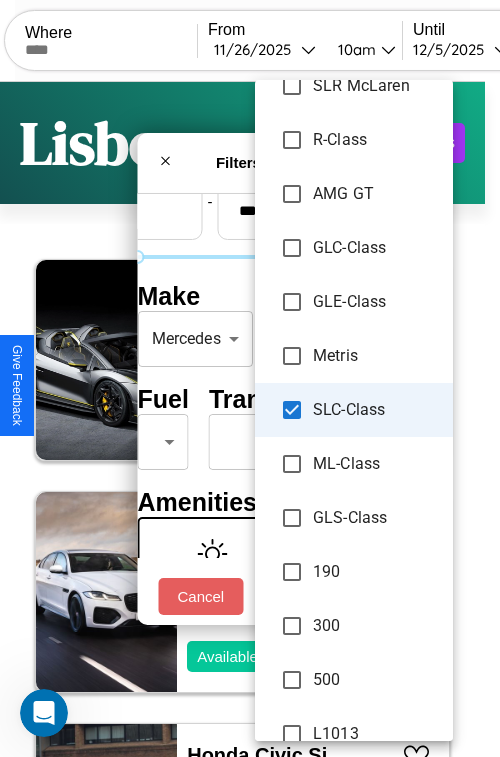 click at bounding box center (250, 378) 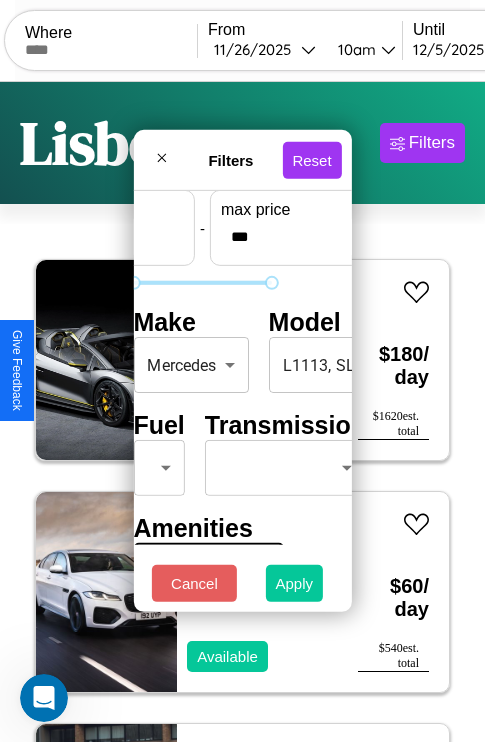 click on "Apply" at bounding box center (295, 583) 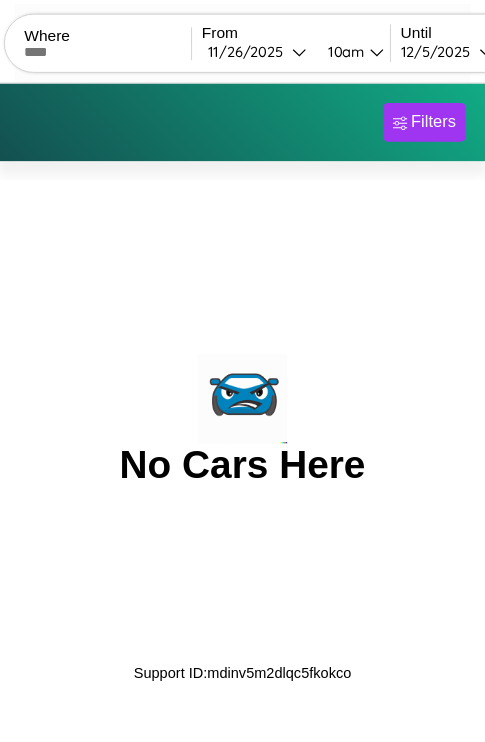 scroll, scrollTop: 0, scrollLeft: 0, axis: both 